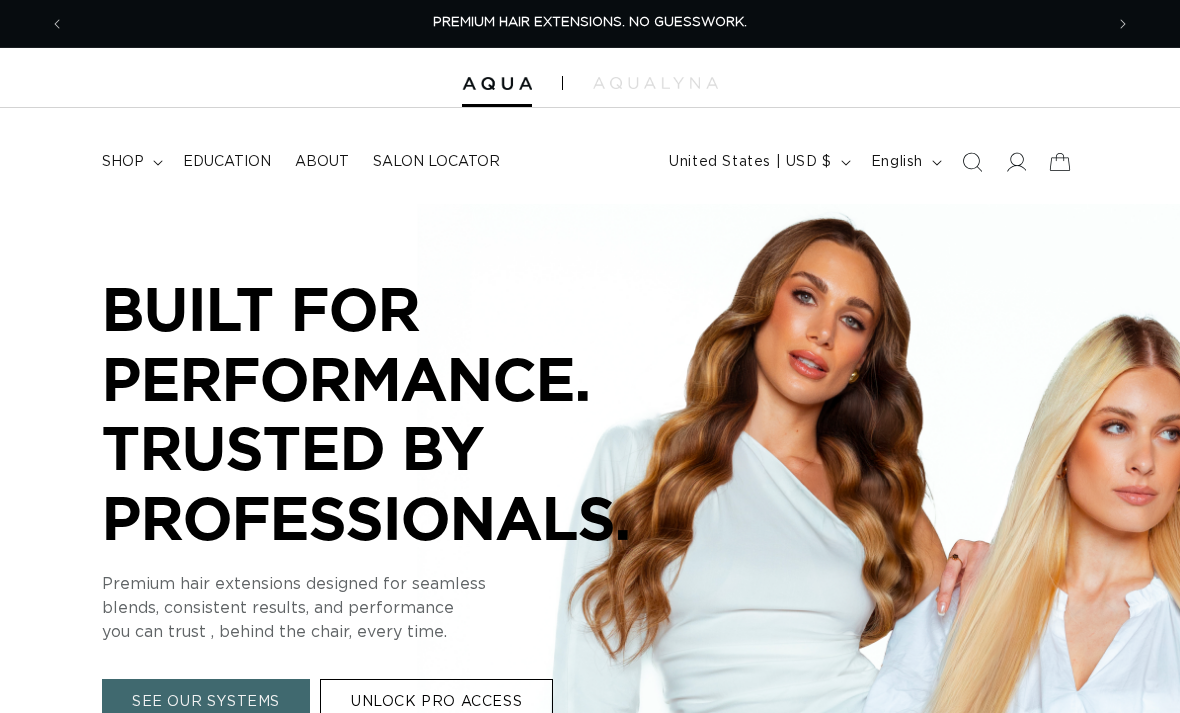 scroll, scrollTop: 0, scrollLeft: 0, axis: both 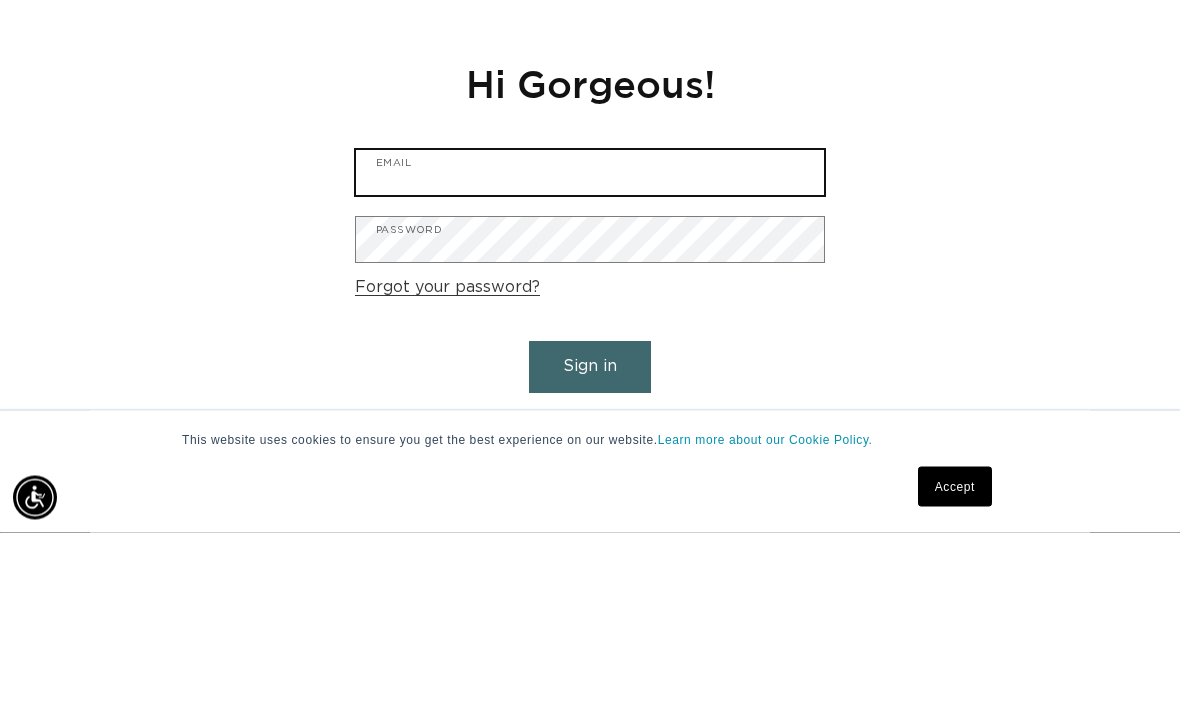 type on "liubritto@yahoo.com" 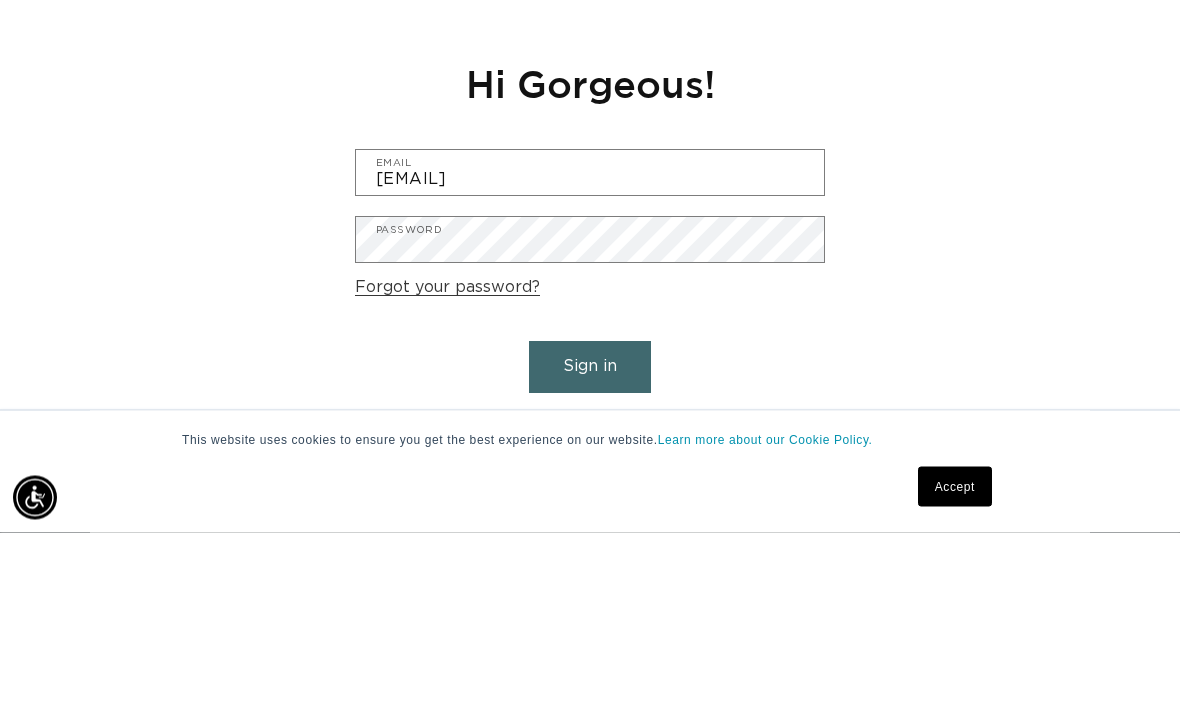 click on "Sign in" at bounding box center (590, 547) 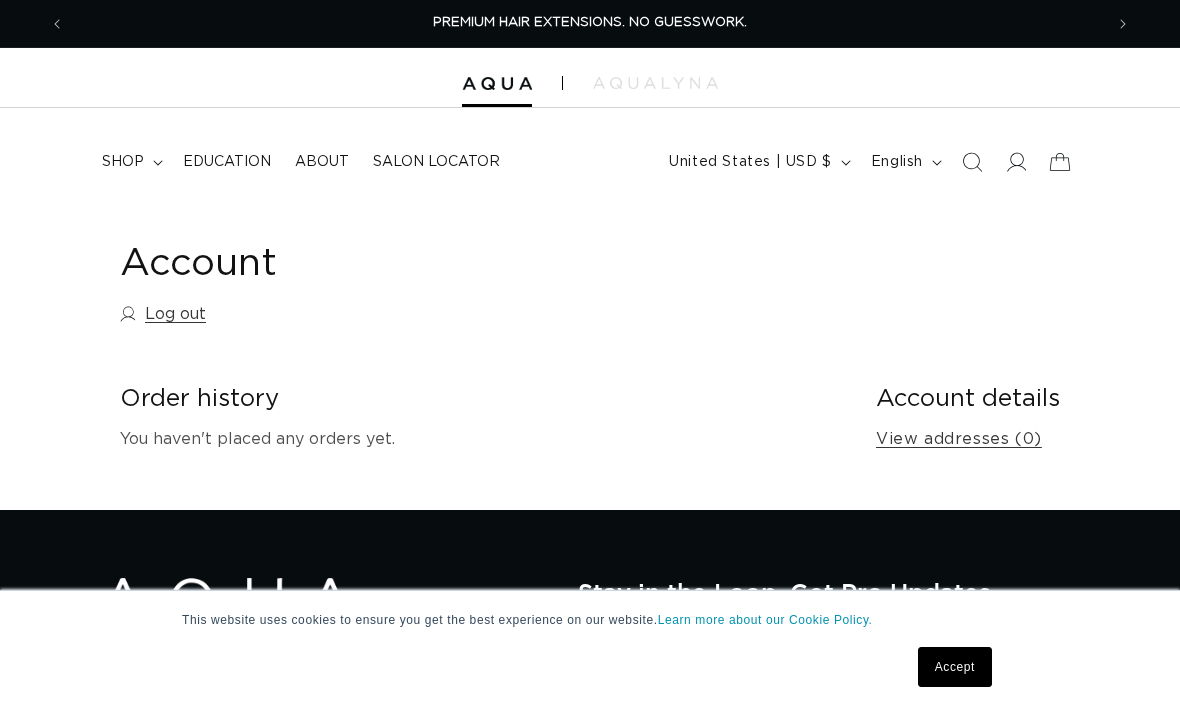 scroll, scrollTop: 0, scrollLeft: 0, axis: both 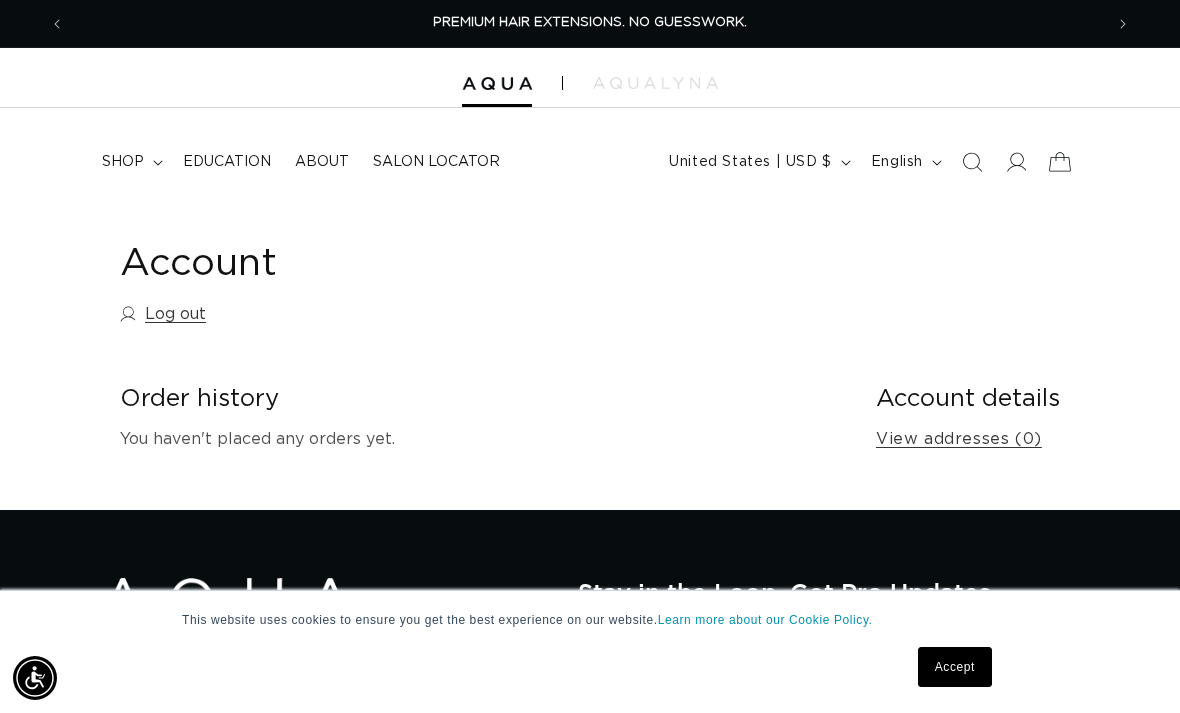 click 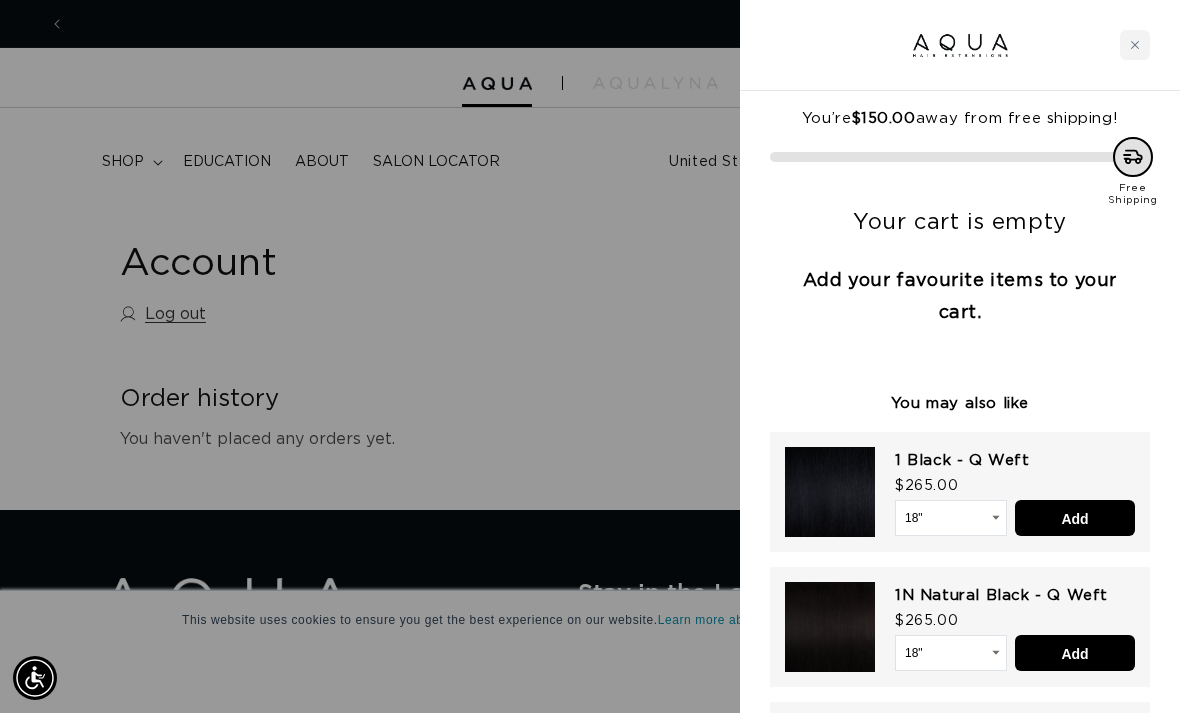 scroll, scrollTop: 0, scrollLeft: 1038, axis: horizontal 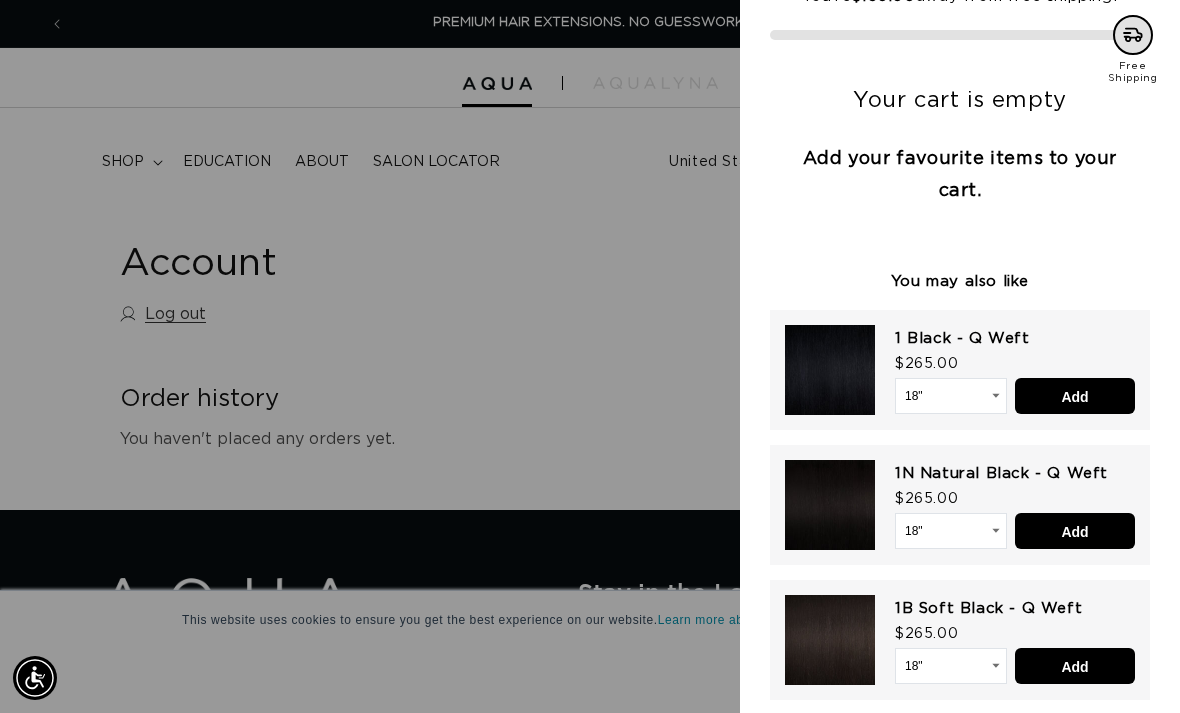 click at bounding box center (590, 356) 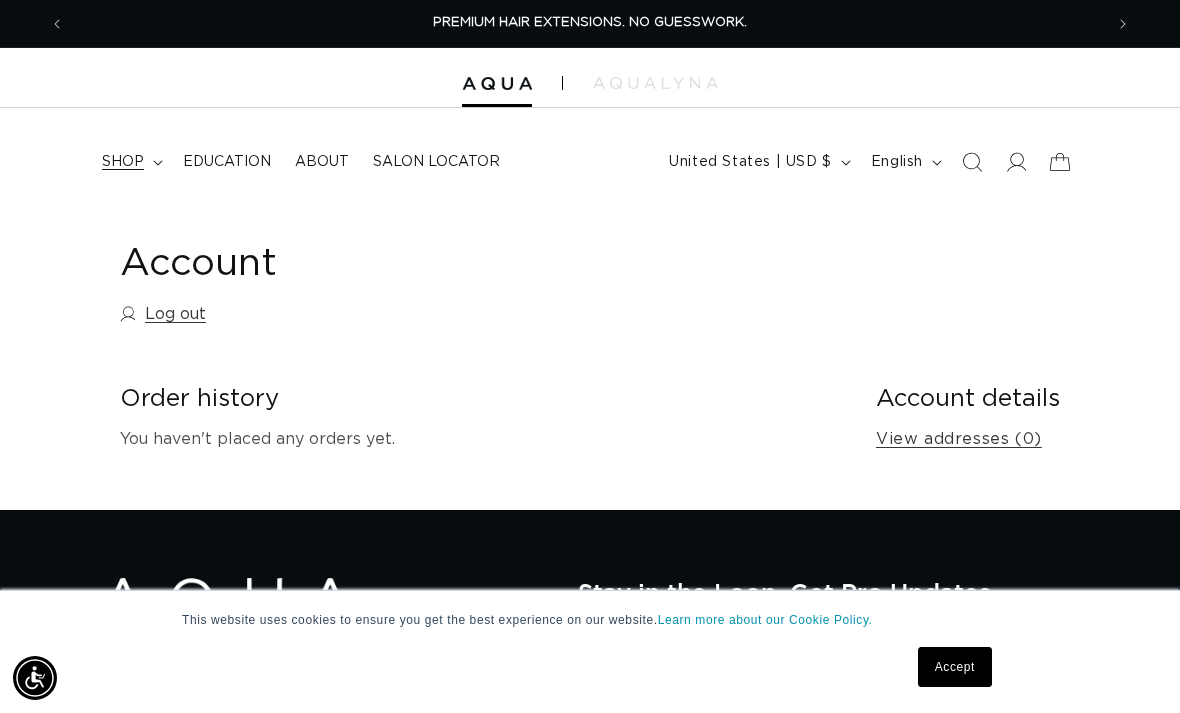 click on "shop" at bounding box center (123, 162) 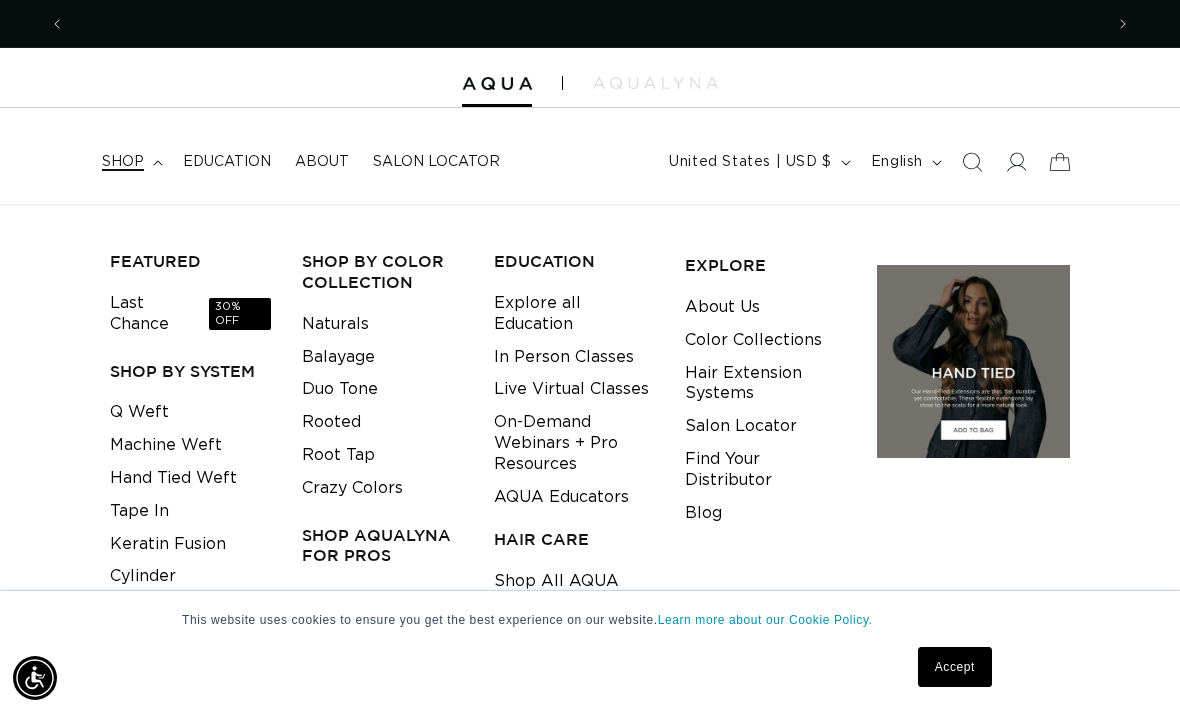 scroll, scrollTop: 0, scrollLeft: 1038, axis: horizontal 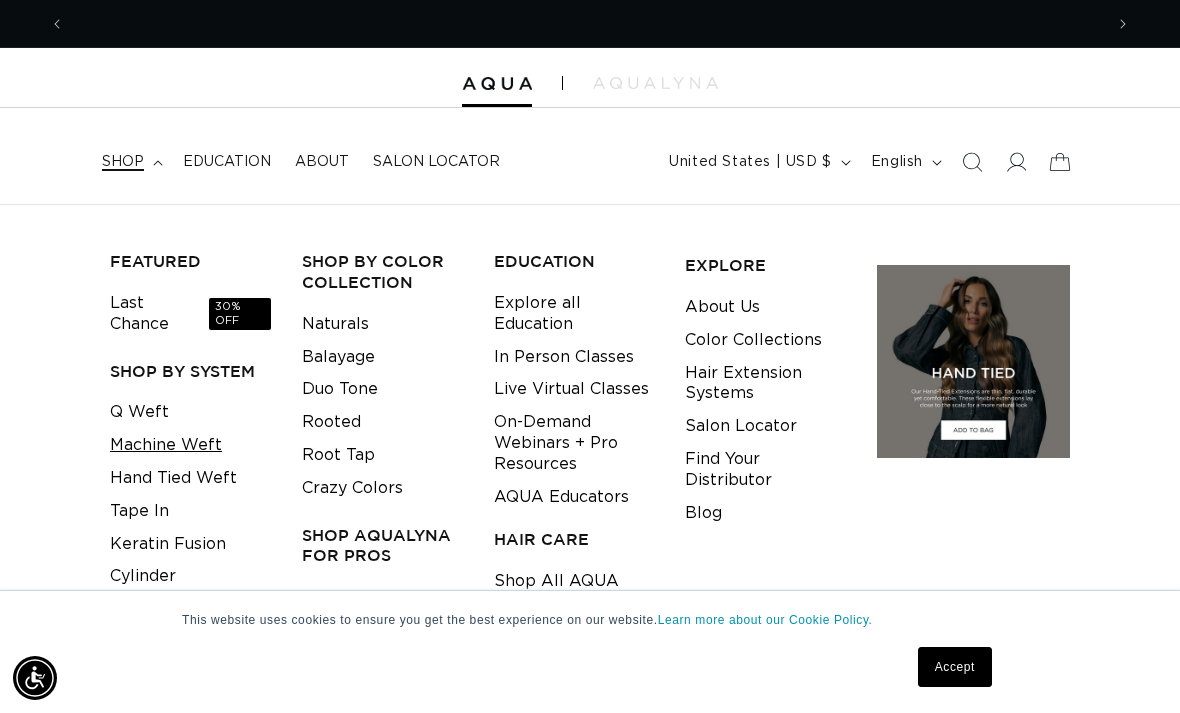 click on "Machine Weft" at bounding box center (166, 445) 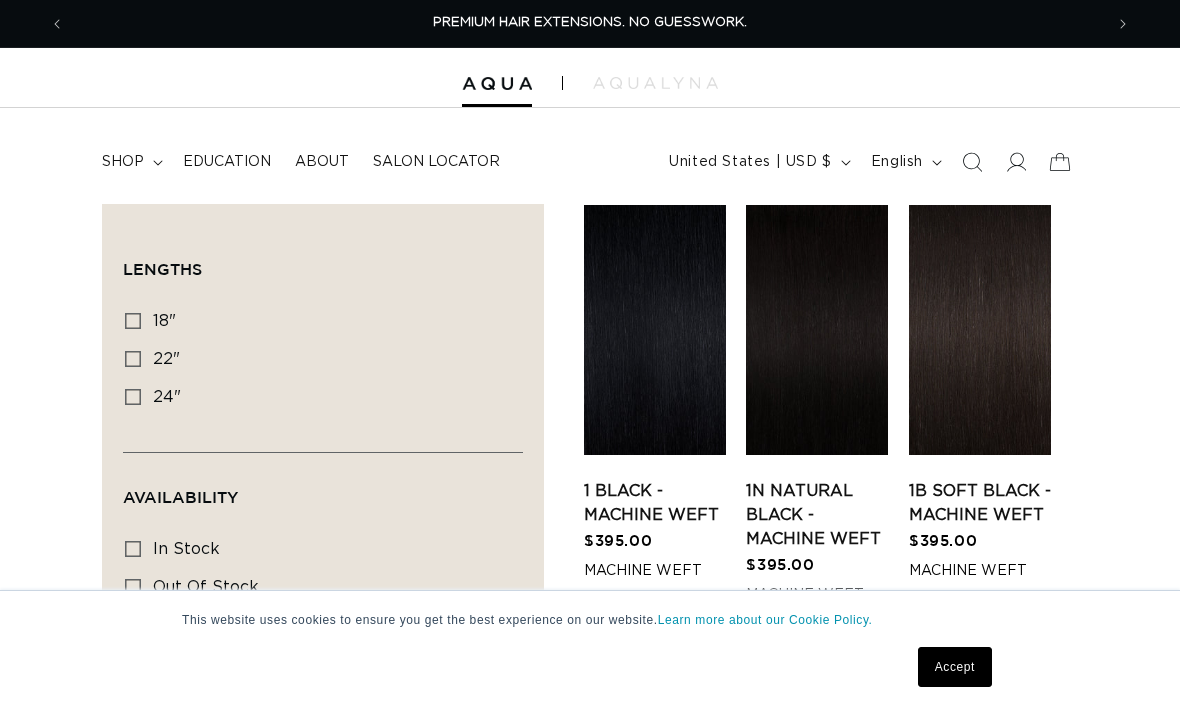 scroll, scrollTop: 0, scrollLeft: 0, axis: both 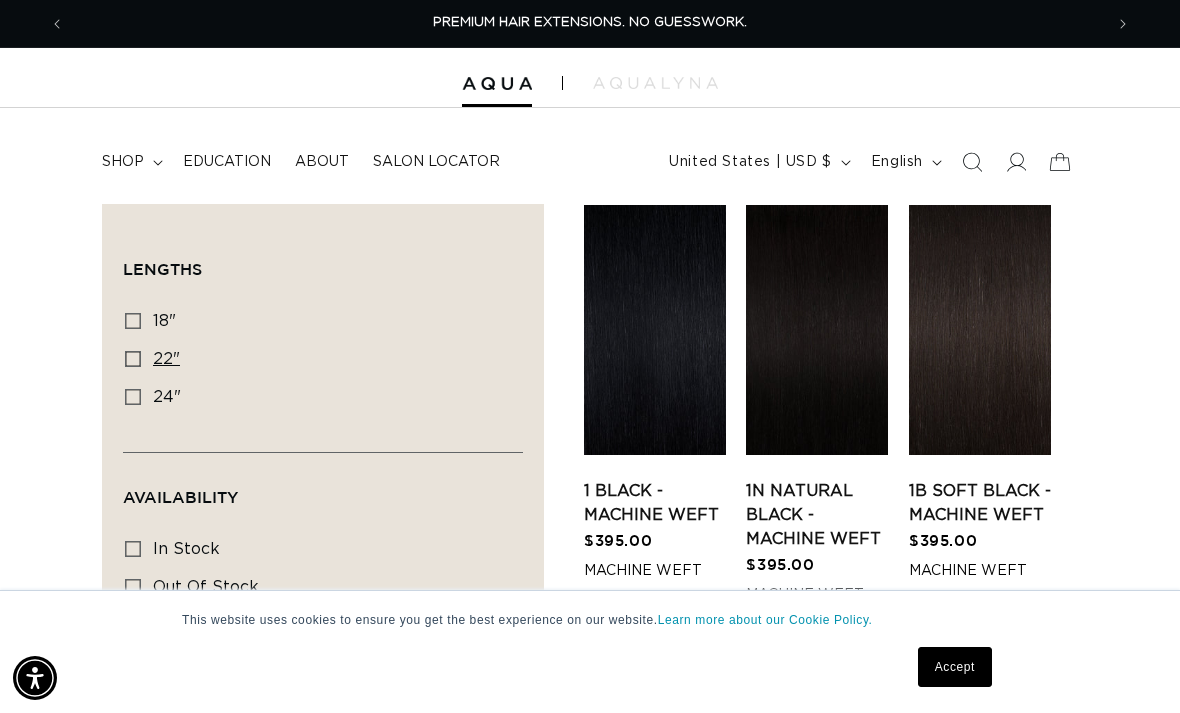 click 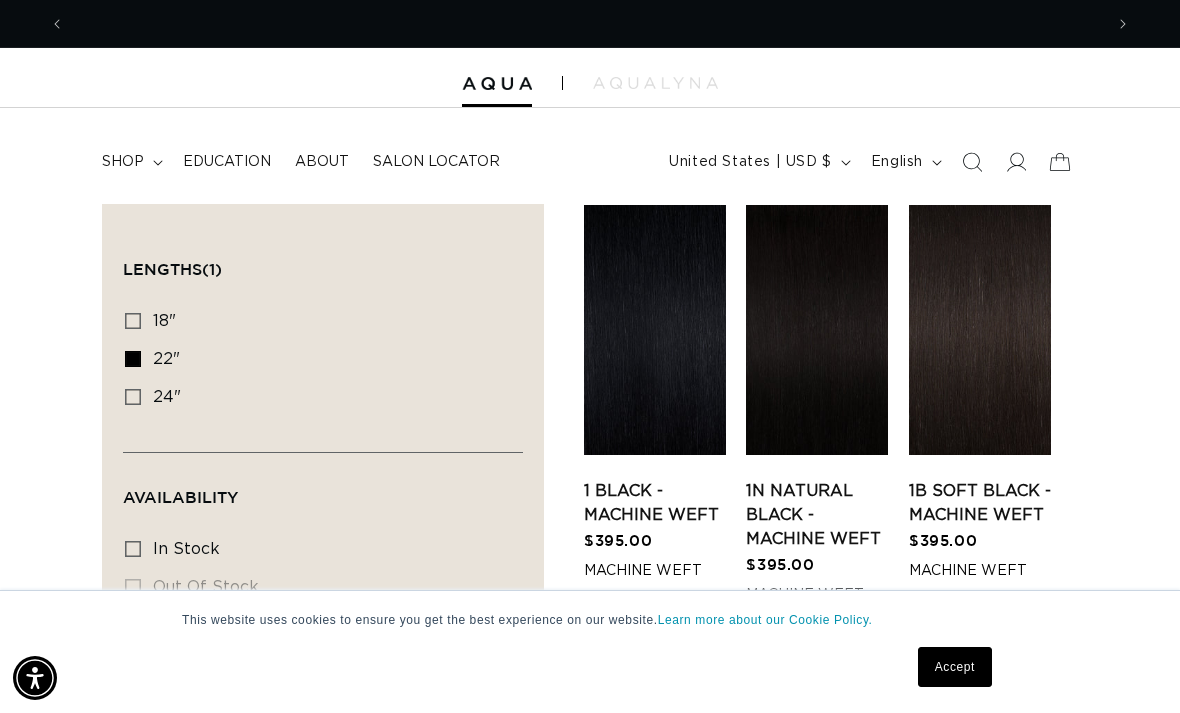 scroll, scrollTop: 0, scrollLeft: 1038, axis: horizontal 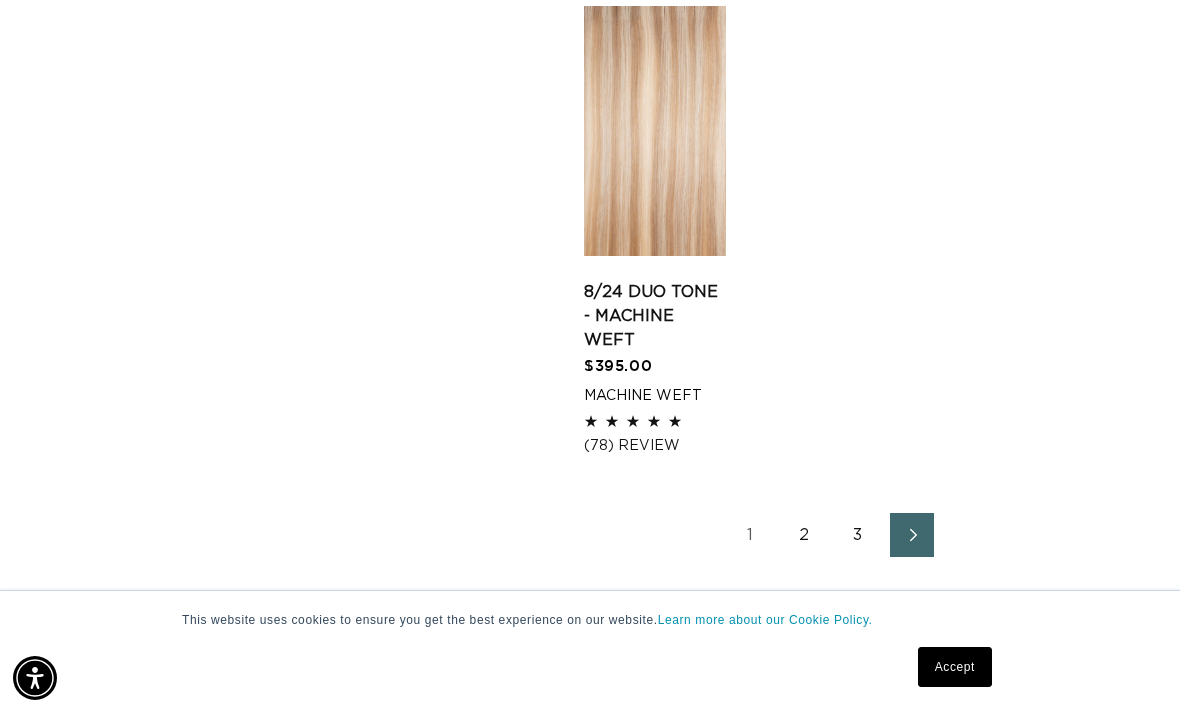 click 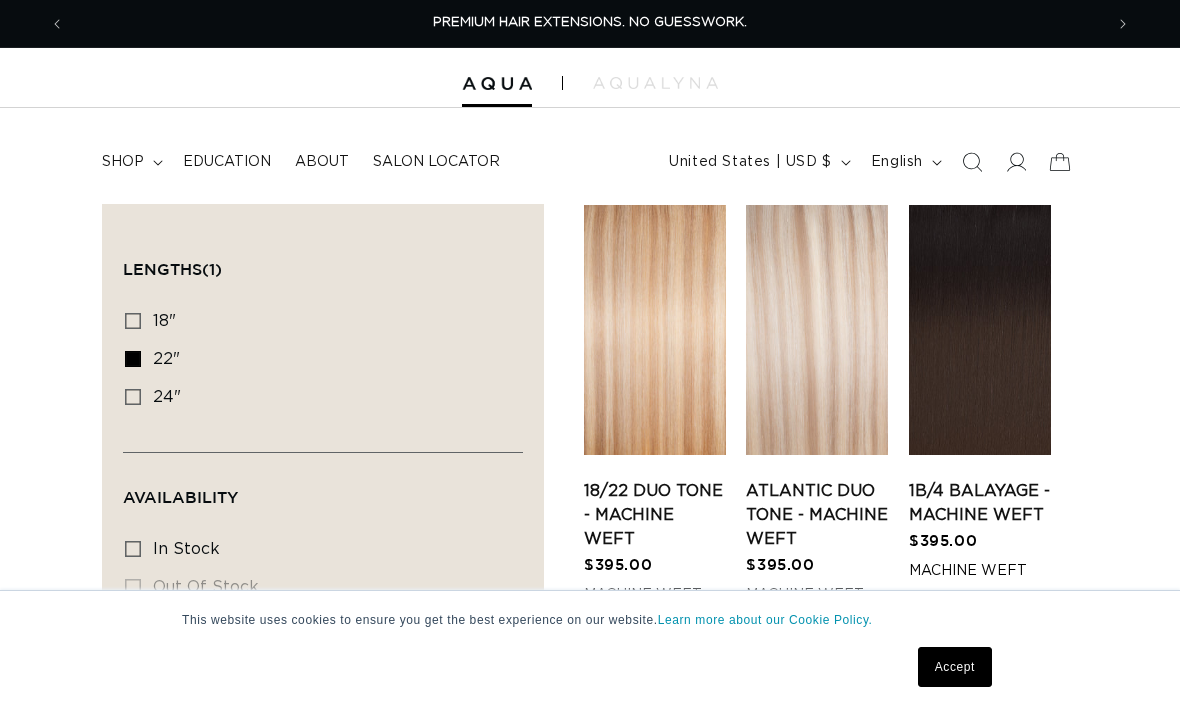 scroll, scrollTop: 0, scrollLeft: 0, axis: both 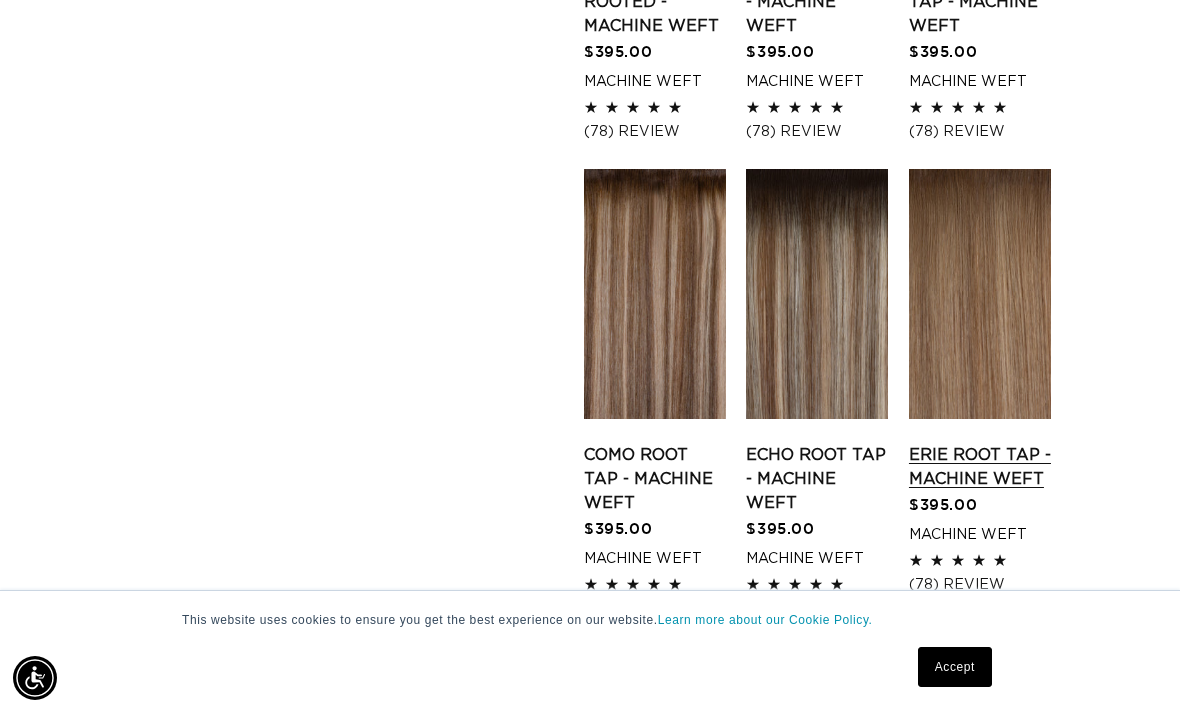 click on "Erie Root Tap - Machine Weft" at bounding box center (980, 467) 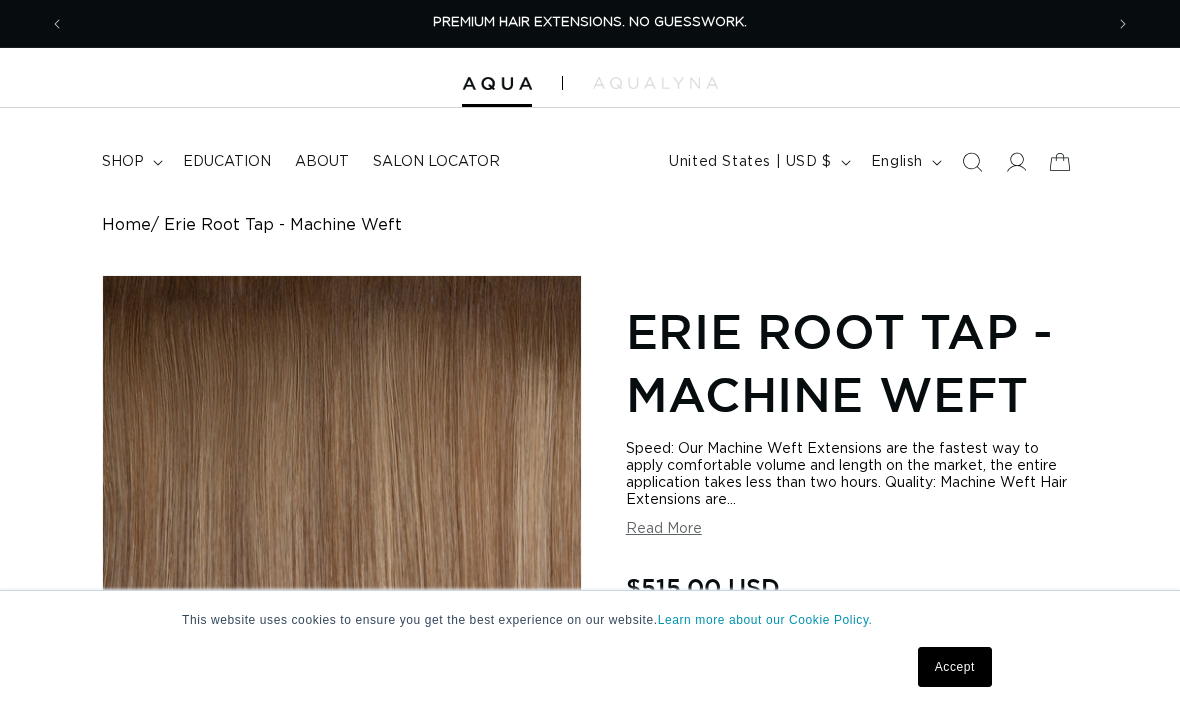 scroll, scrollTop: 0, scrollLeft: 0, axis: both 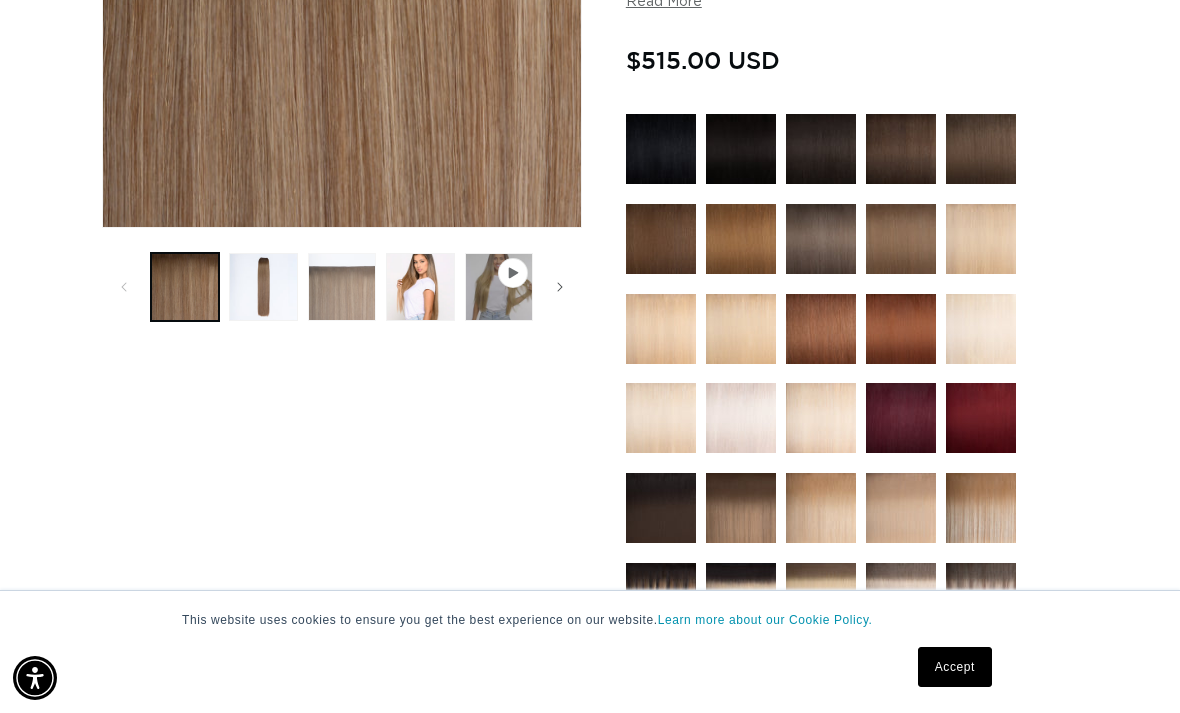 click at bounding box center [342, 287] 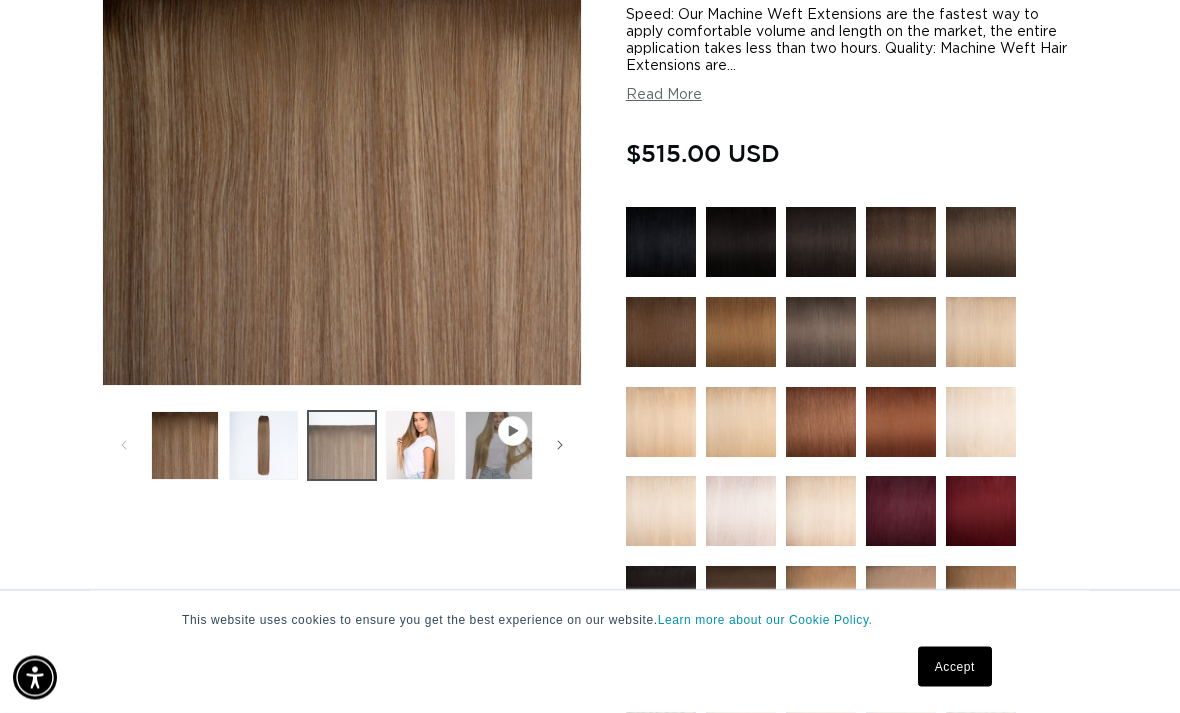 scroll, scrollTop: 478, scrollLeft: 0, axis: vertical 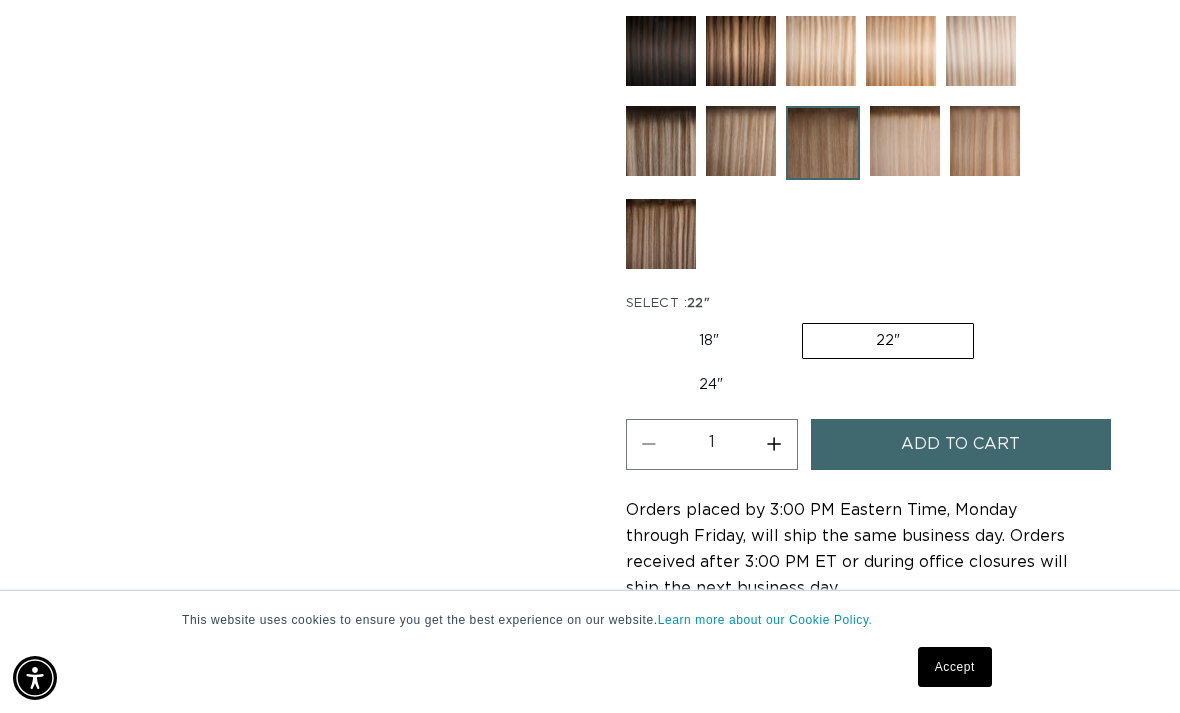 click on "Add to cart" at bounding box center (961, 444) 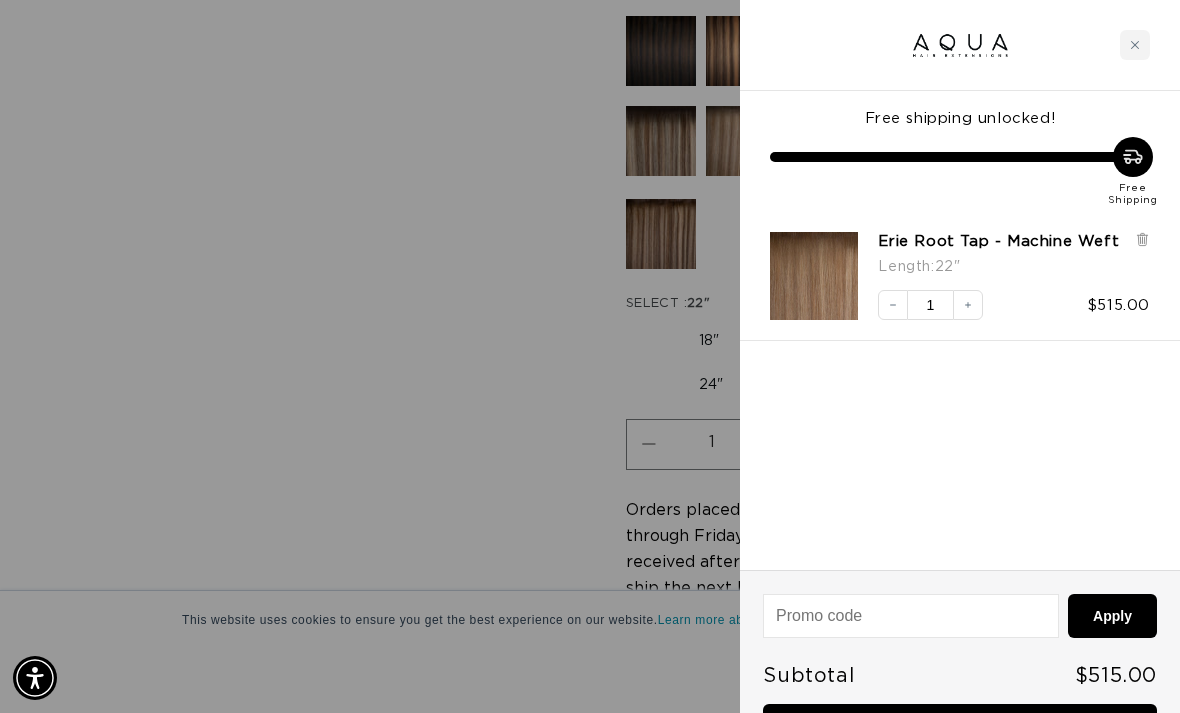 scroll, scrollTop: 0, scrollLeft: 0, axis: both 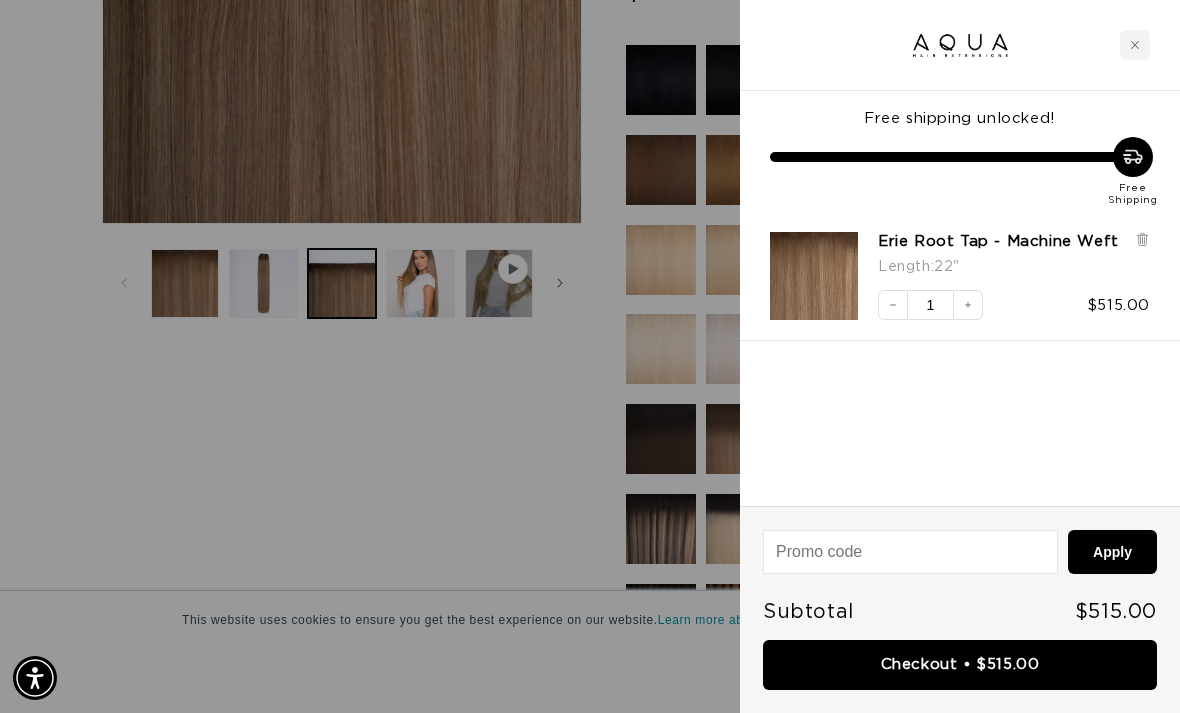 click at bounding box center [590, 356] 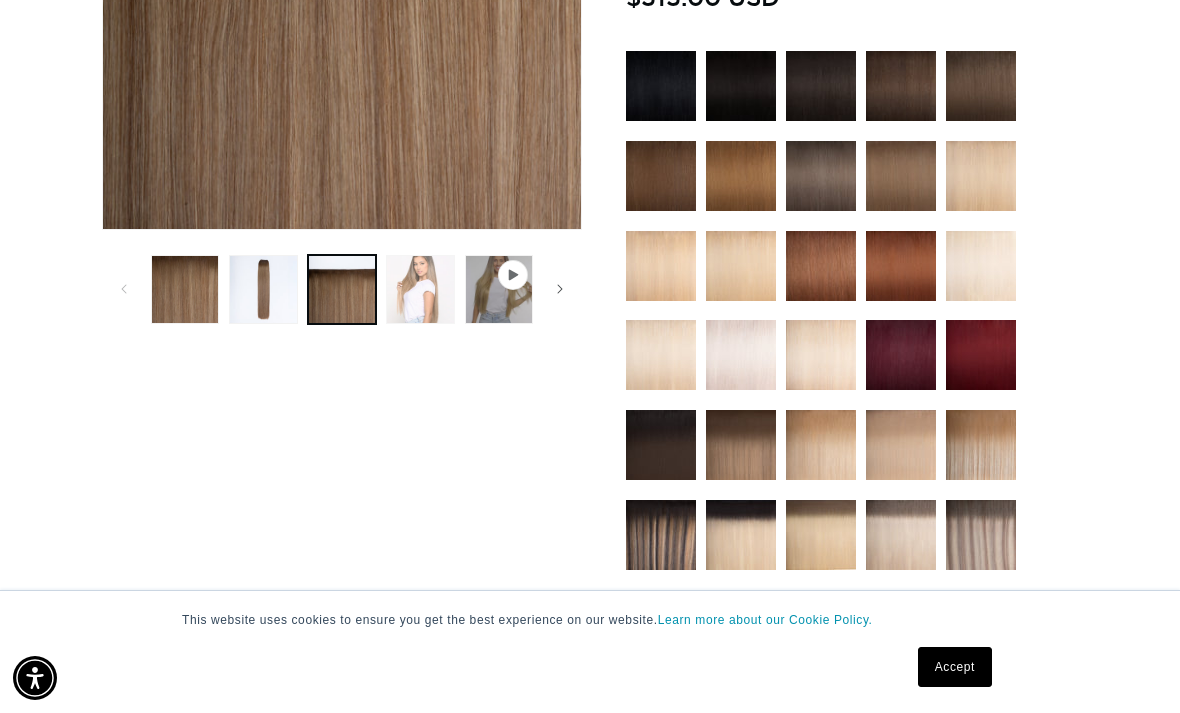 click at bounding box center [420, 289] 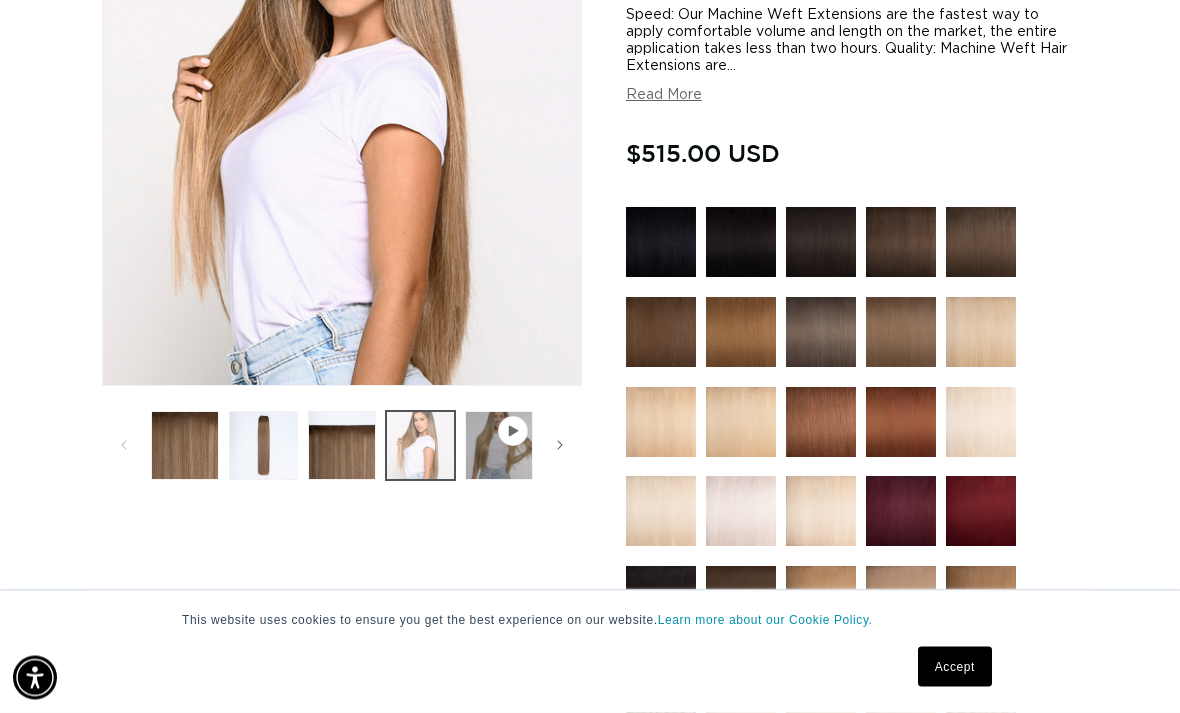 scroll, scrollTop: 276, scrollLeft: 0, axis: vertical 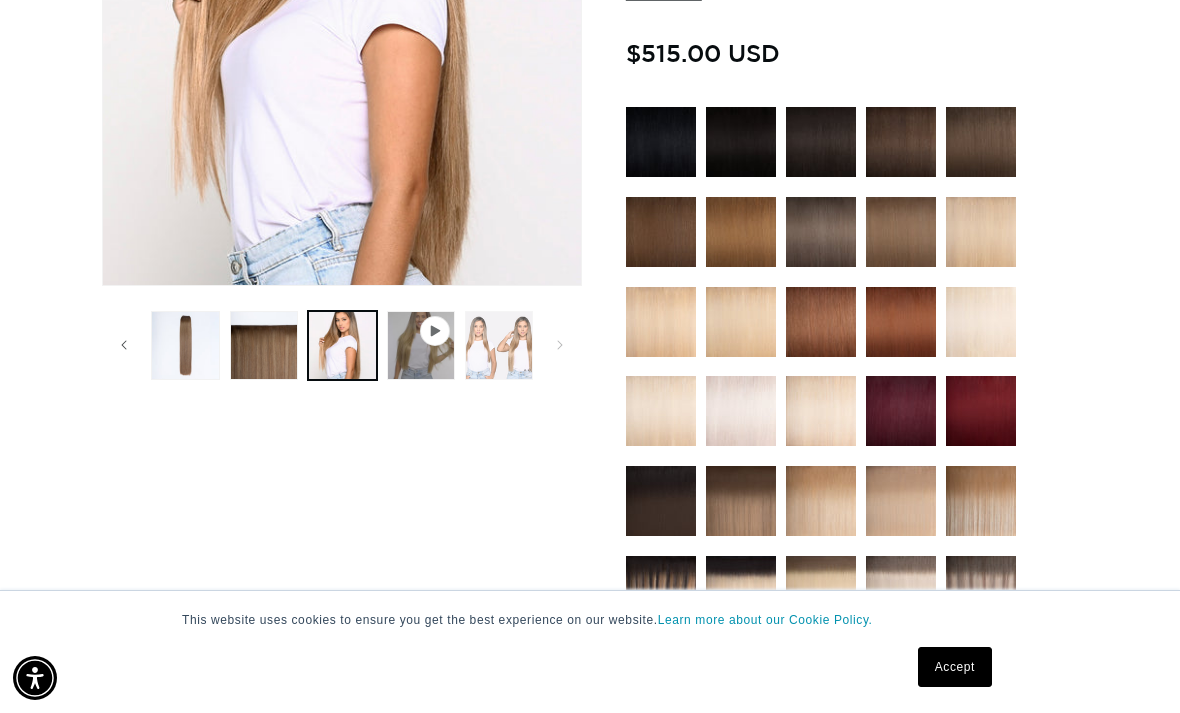 click at bounding box center (499, 345) 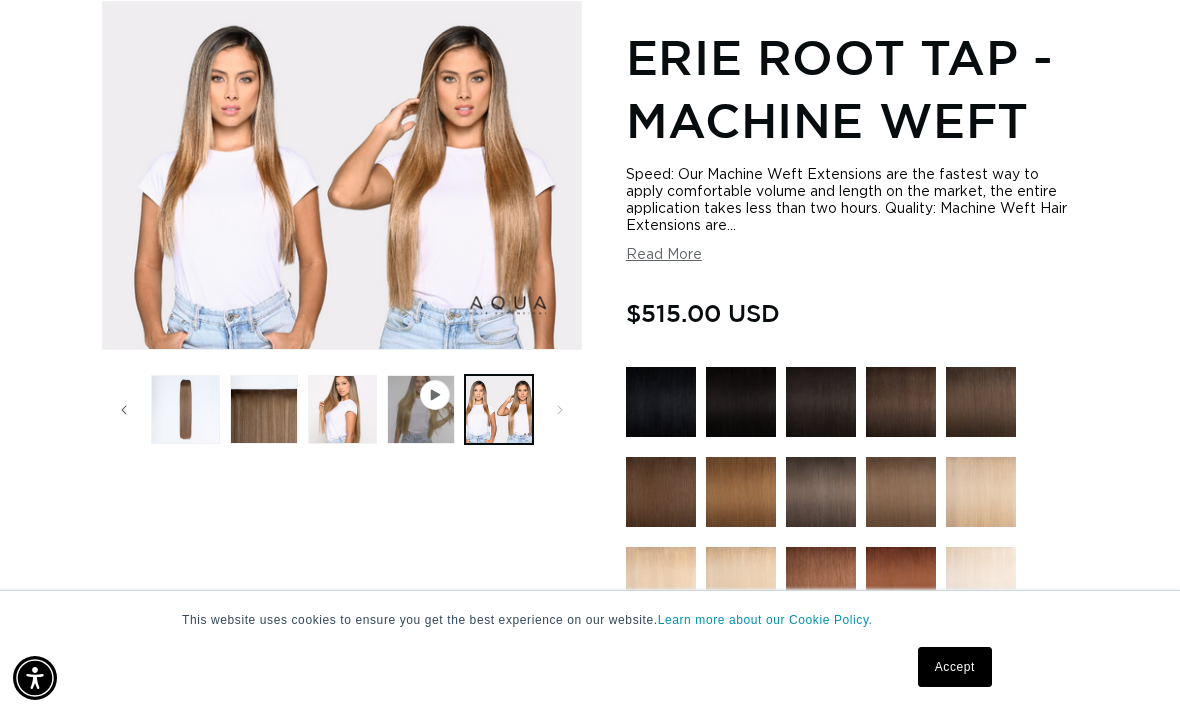 click on "Read More" at bounding box center (664, 255) 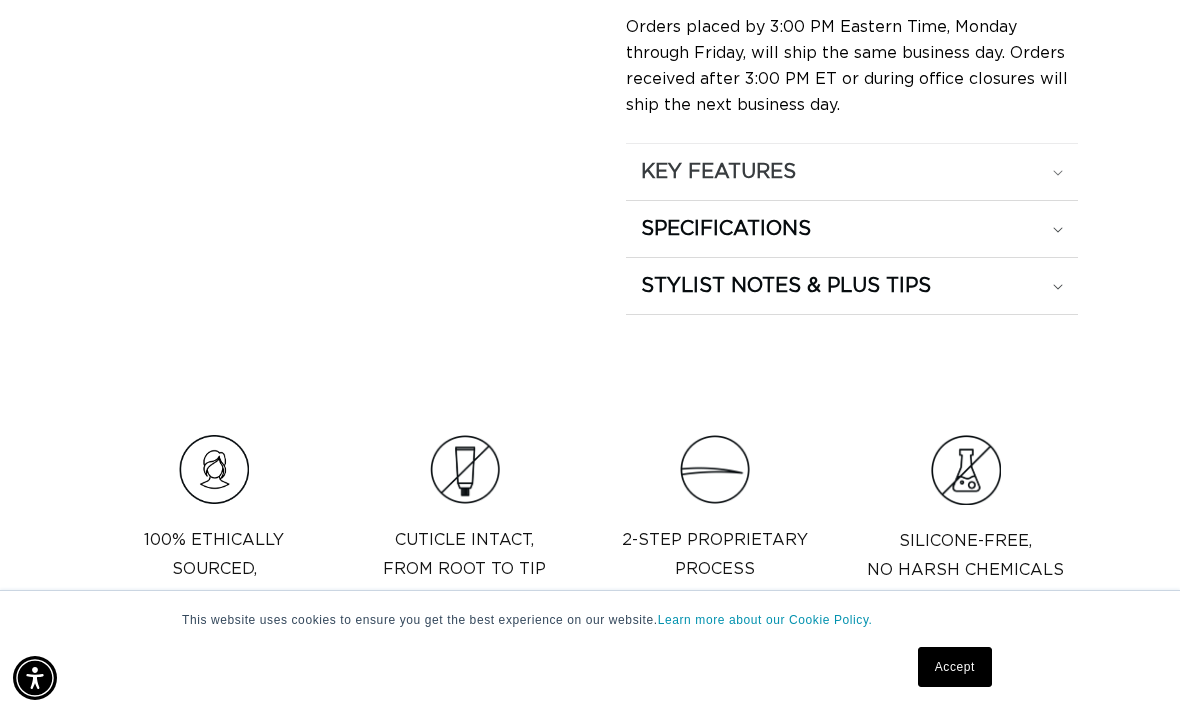 click on "KEY FEATURES" at bounding box center (852, 172) 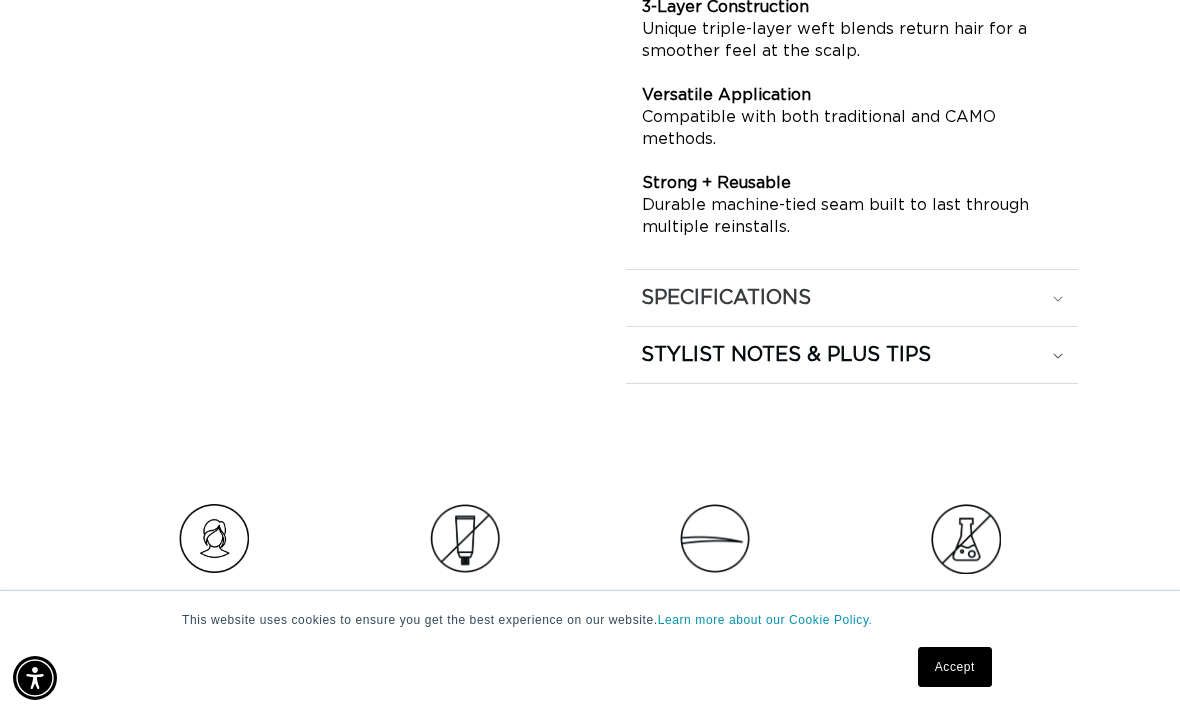 click on "SPECIFICATIONS" at bounding box center [852, -224] 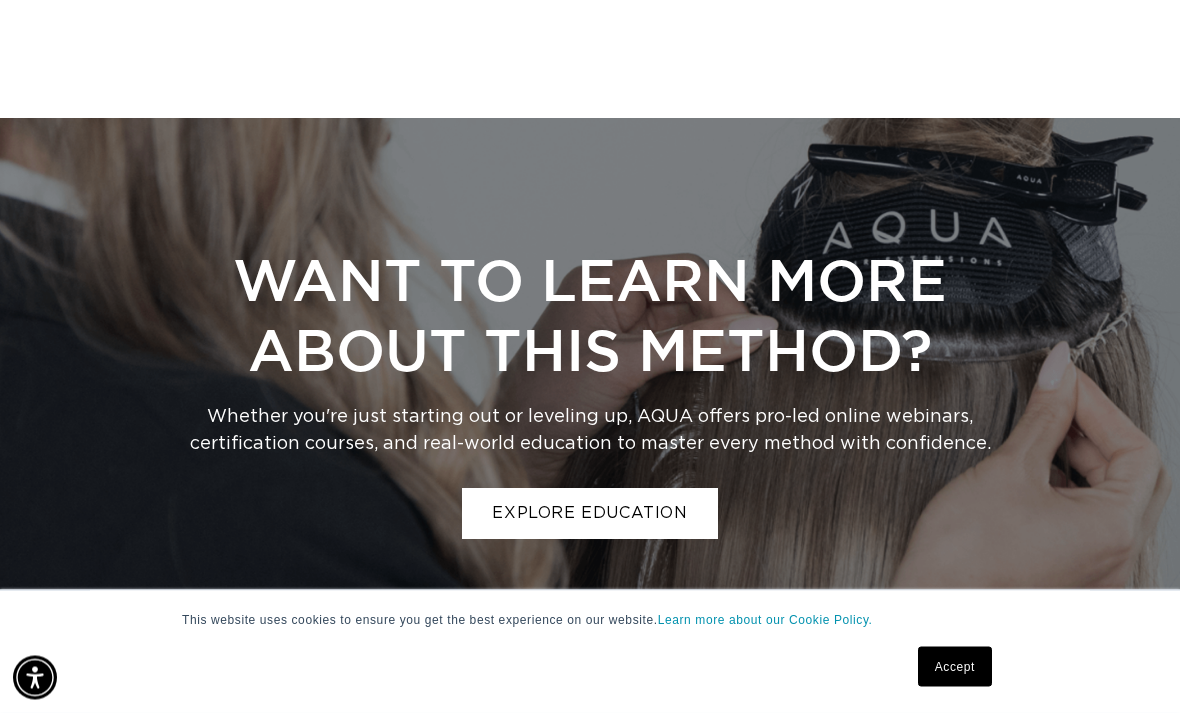 click on "Accept" at bounding box center (955, 667) 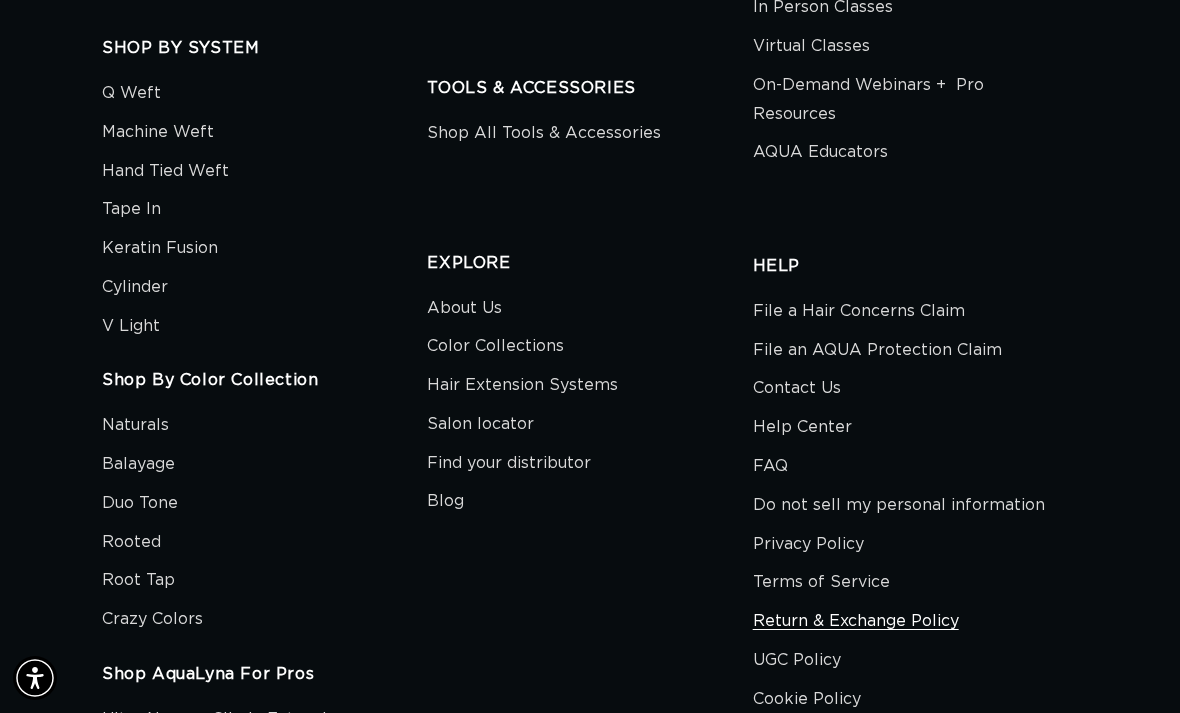 click on "Return & Exchange Policy" at bounding box center [856, 621] 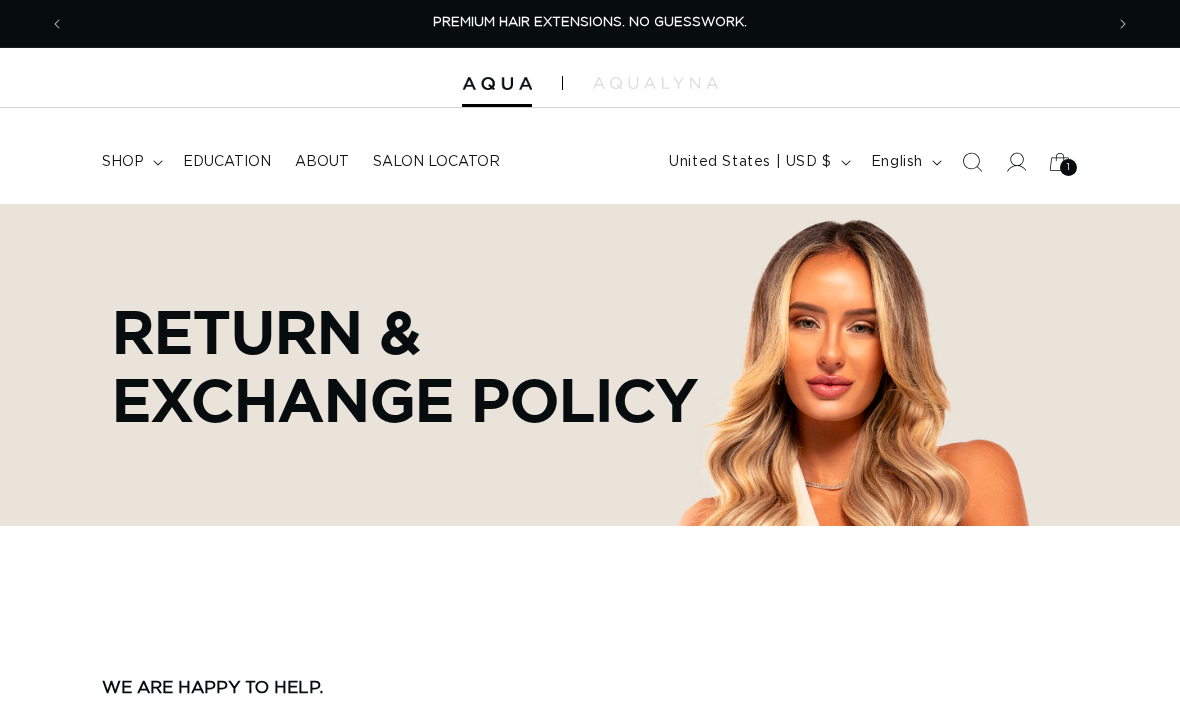 scroll, scrollTop: 0, scrollLeft: 0, axis: both 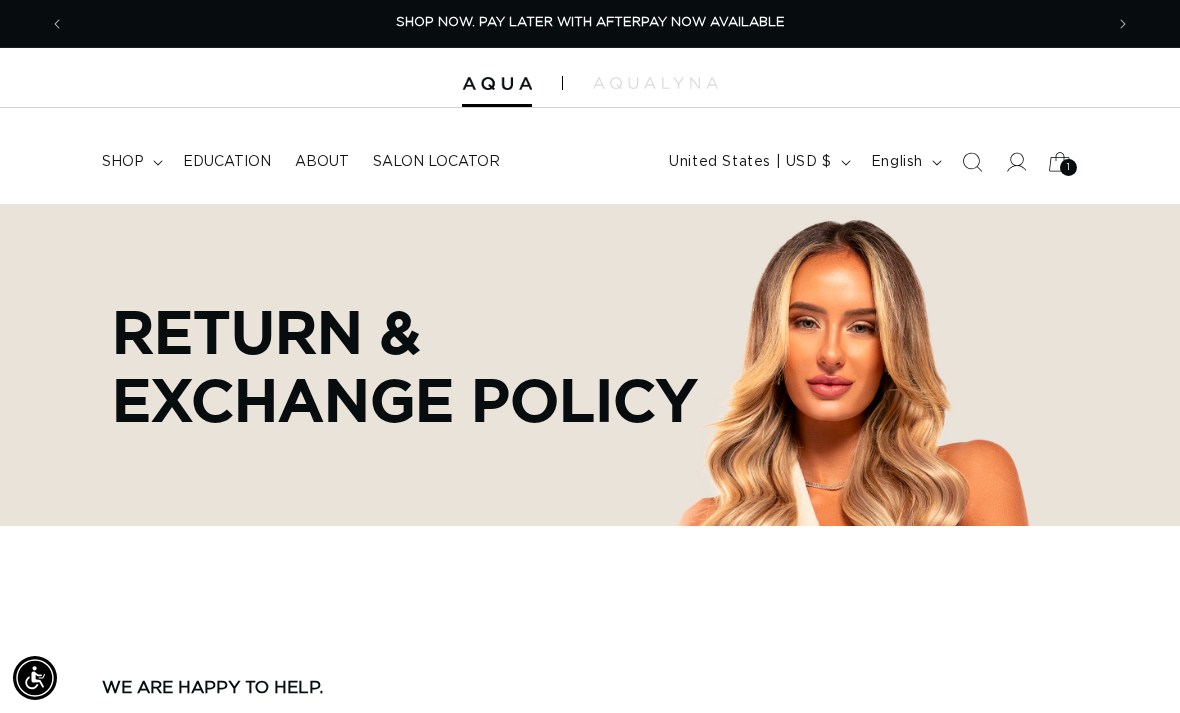 click on "1 1" at bounding box center [1068, 167] 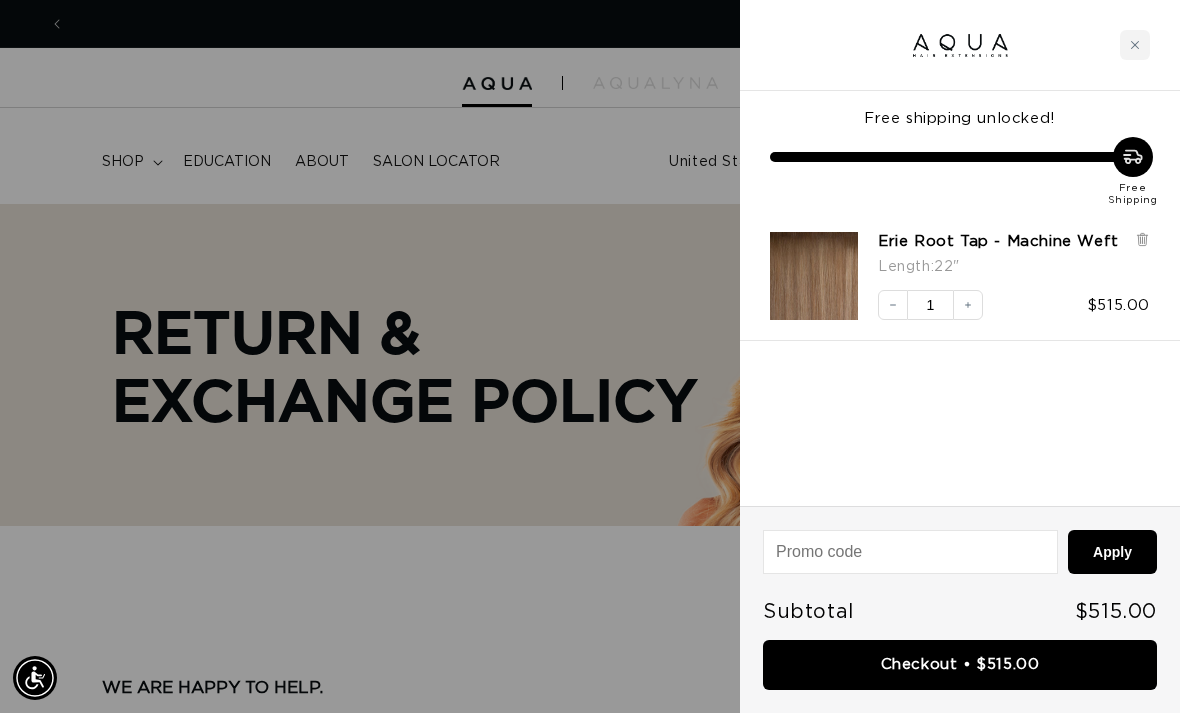 scroll, scrollTop: 0, scrollLeft: 2076, axis: horizontal 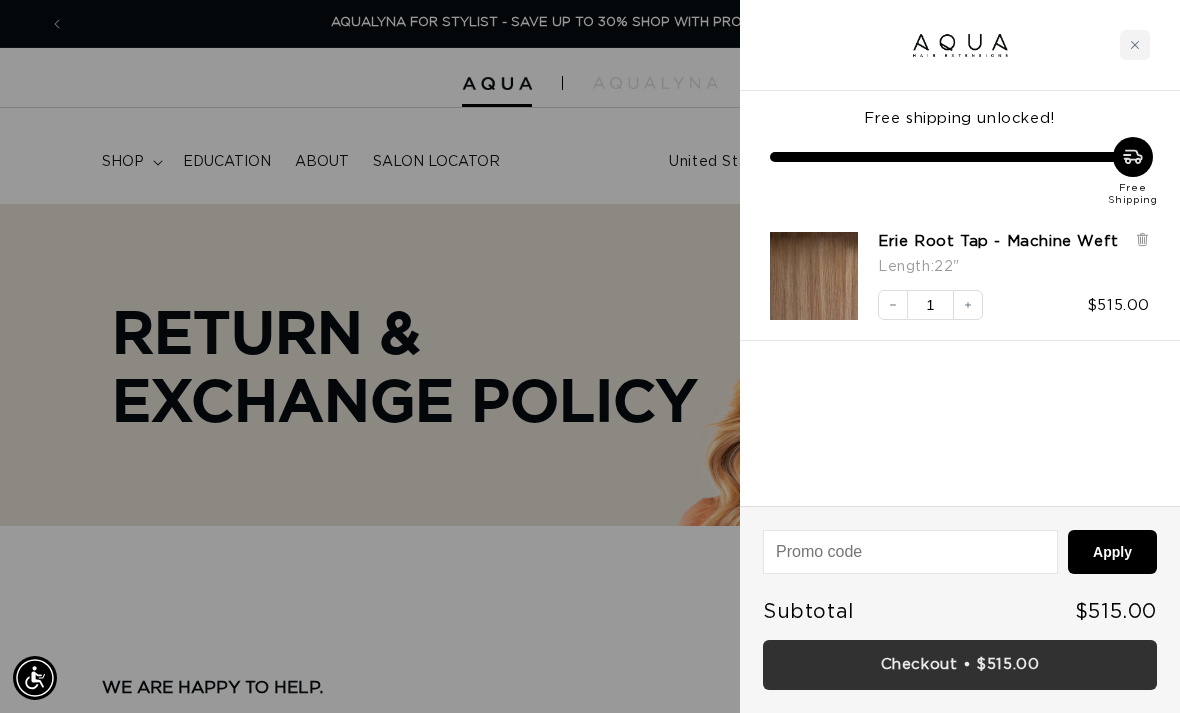 click on "Checkout • $515.00" at bounding box center [960, 665] 